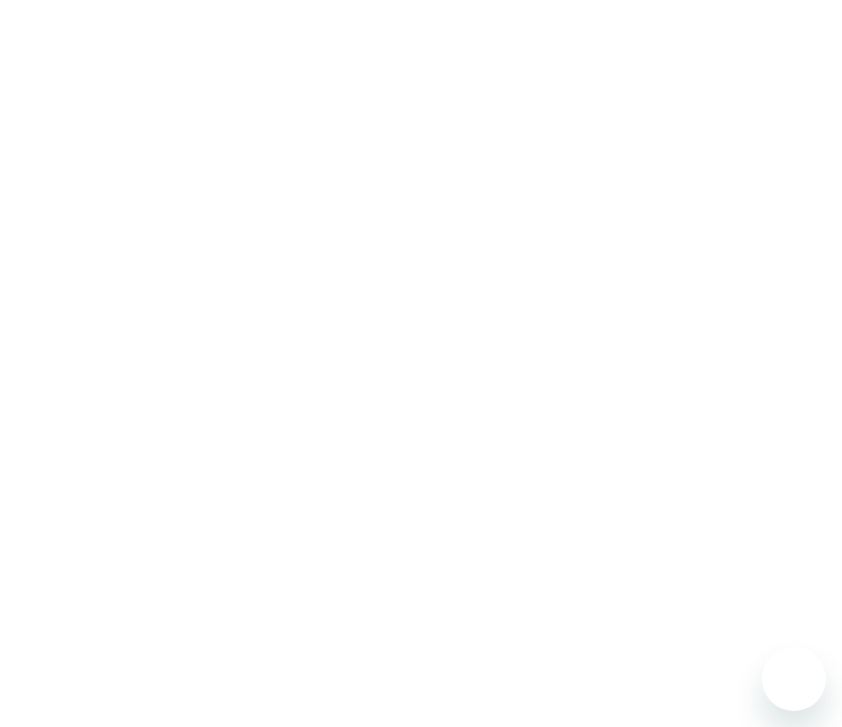 scroll, scrollTop: 0, scrollLeft: 0, axis: both 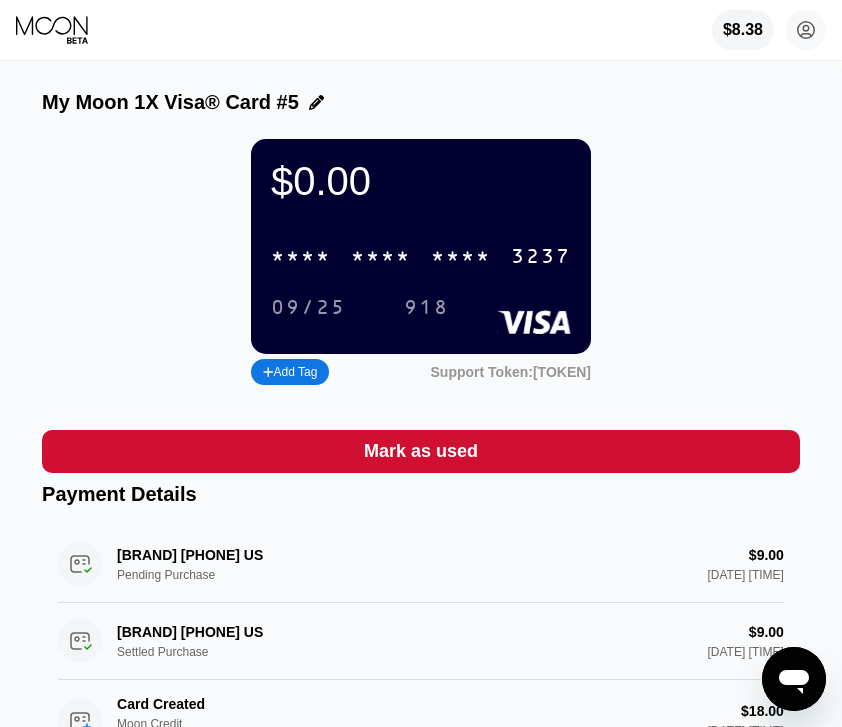 click on "$0.00 * * * * * * * * * * * * [NUMBER] [MM]/[YY] [NUMBER]  Add Tag Support Token:  [TOKEN]" at bounding box center [421, 264] 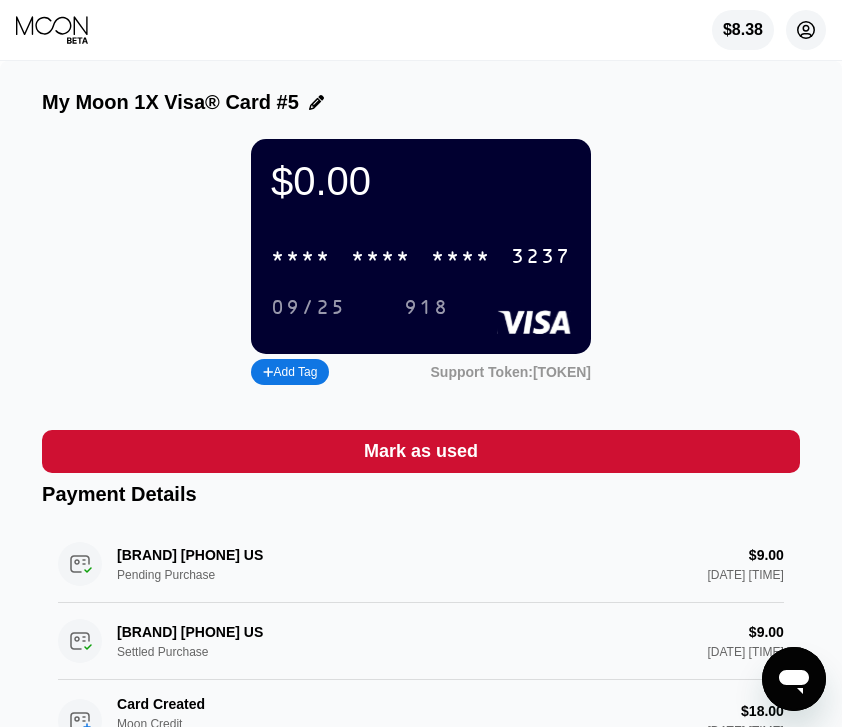 click 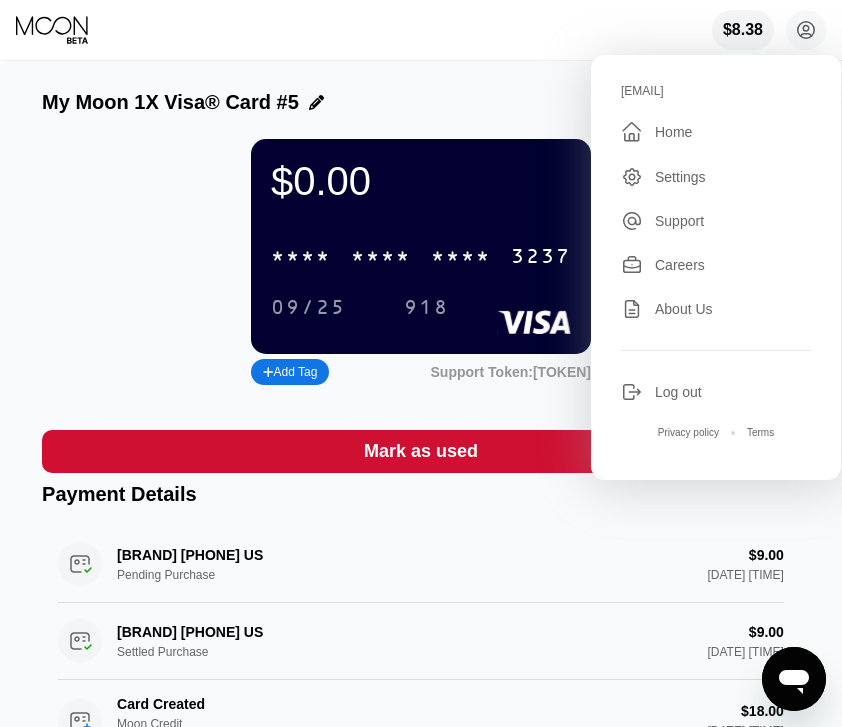 click on "Home" at bounding box center (673, 132) 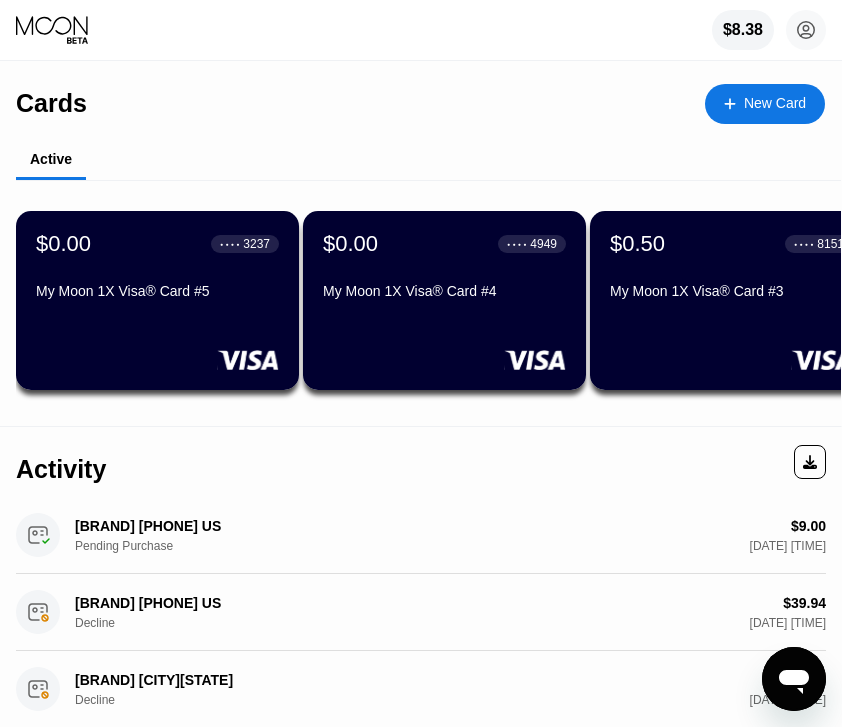 scroll, scrollTop: 0, scrollLeft: 0, axis: both 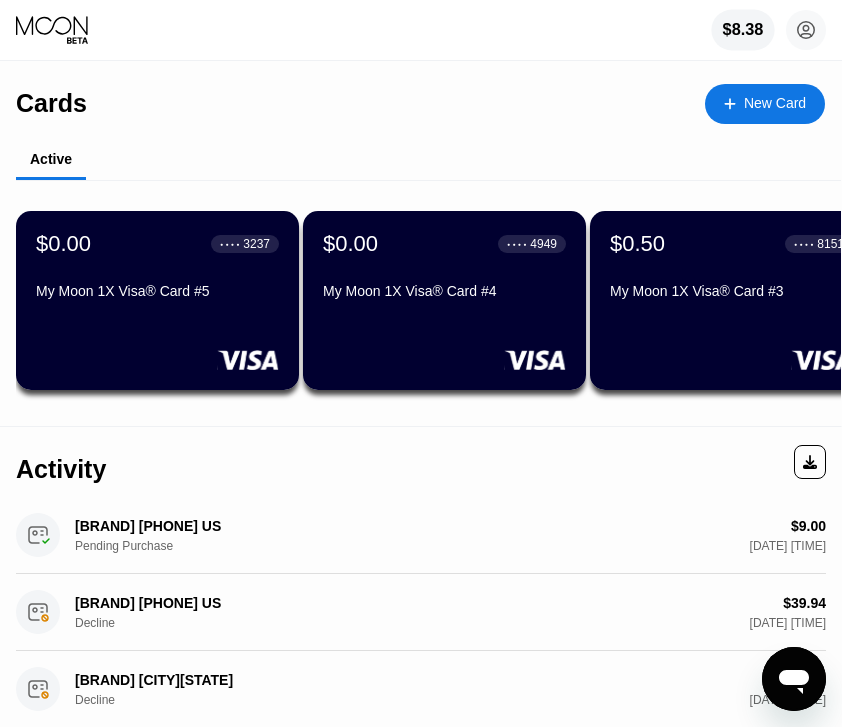 click on "$8.38" at bounding box center (743, 30) 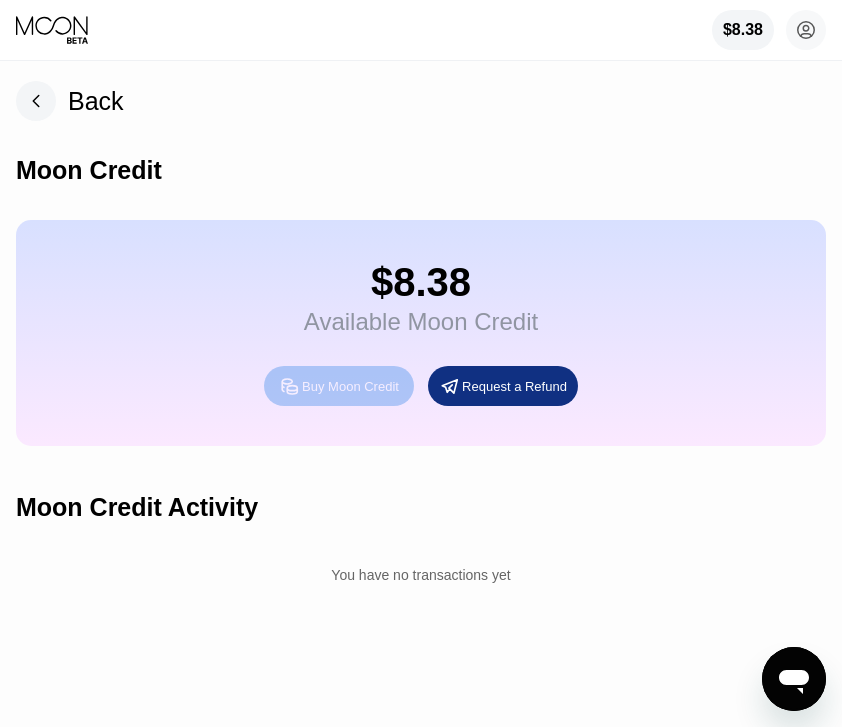 click on "Buy Moon Credit" at bounding box center (350, 386) 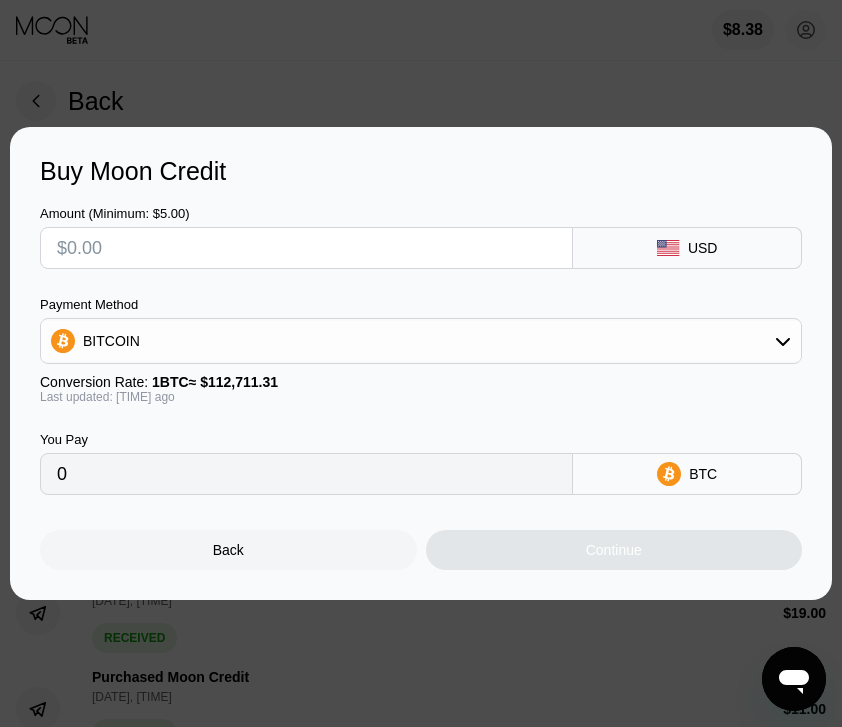 click at bounding box center (306, 248) 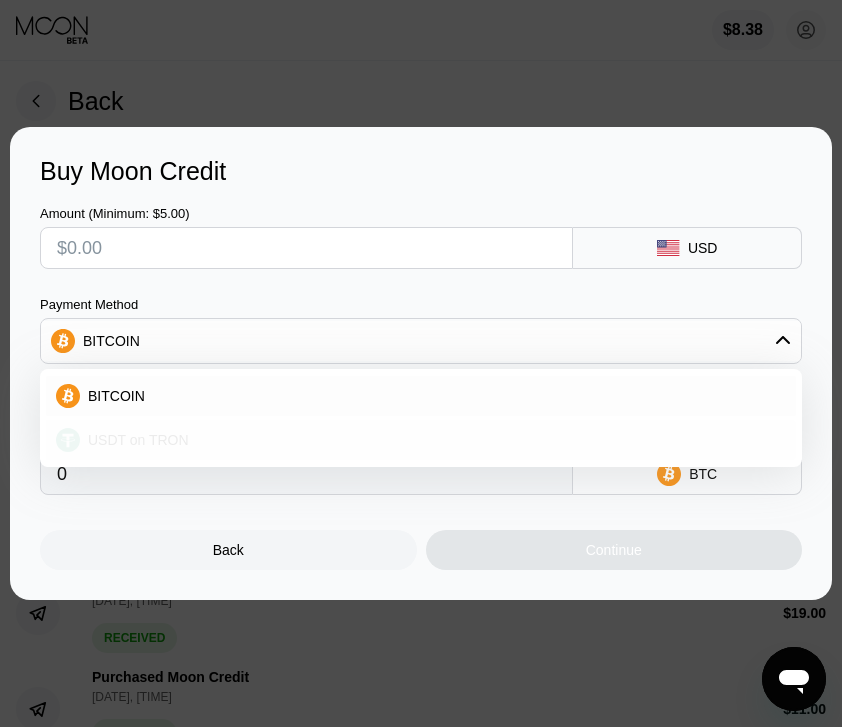 click on "USDT on TRON" at bounding box center (433, 440) 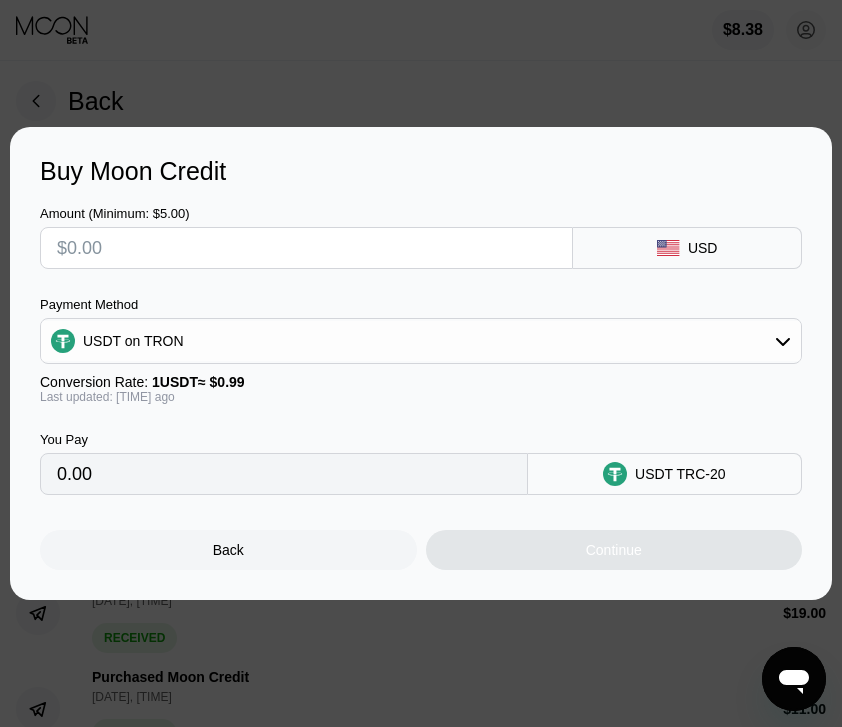 click at bounding box center [306, 248] 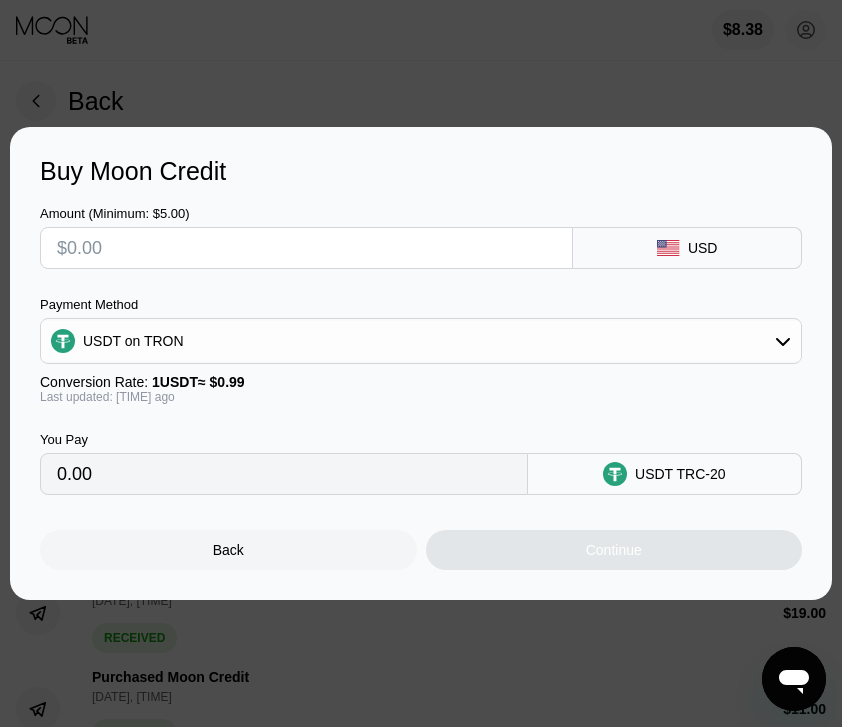 type on "$1" 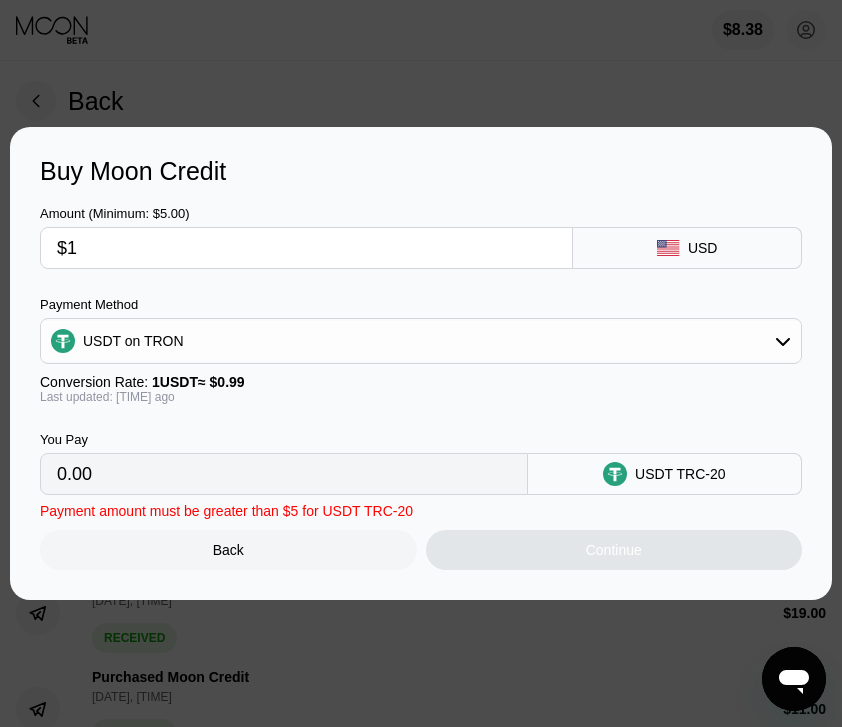 type on "1.01" 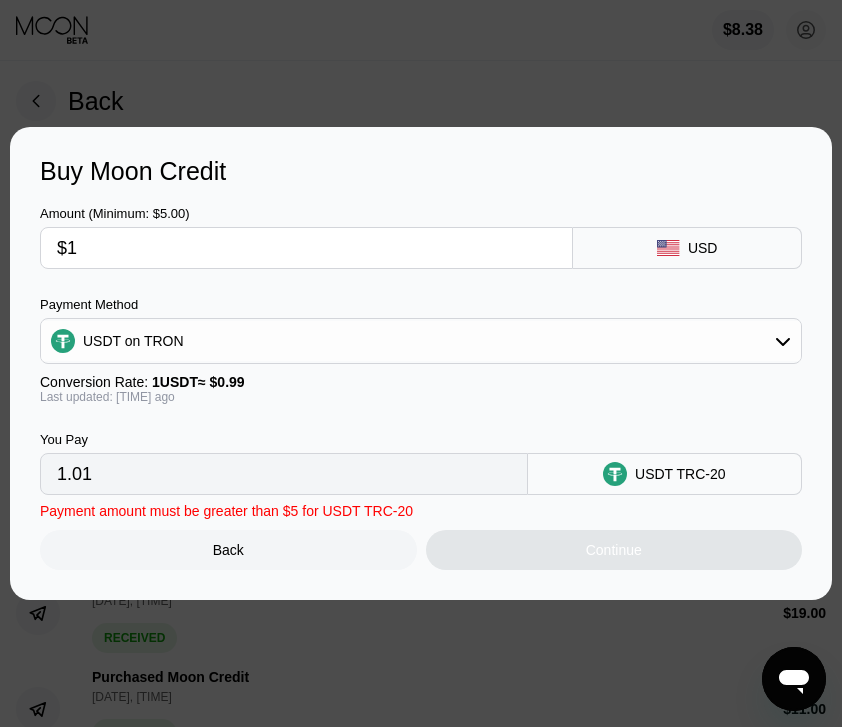 type on "$18" 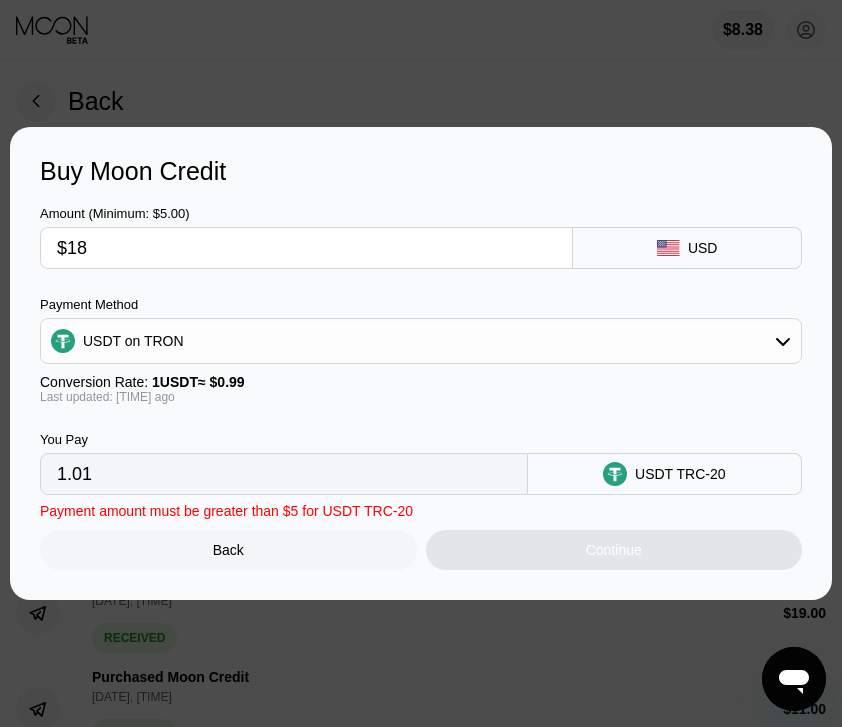 type on "18.18" 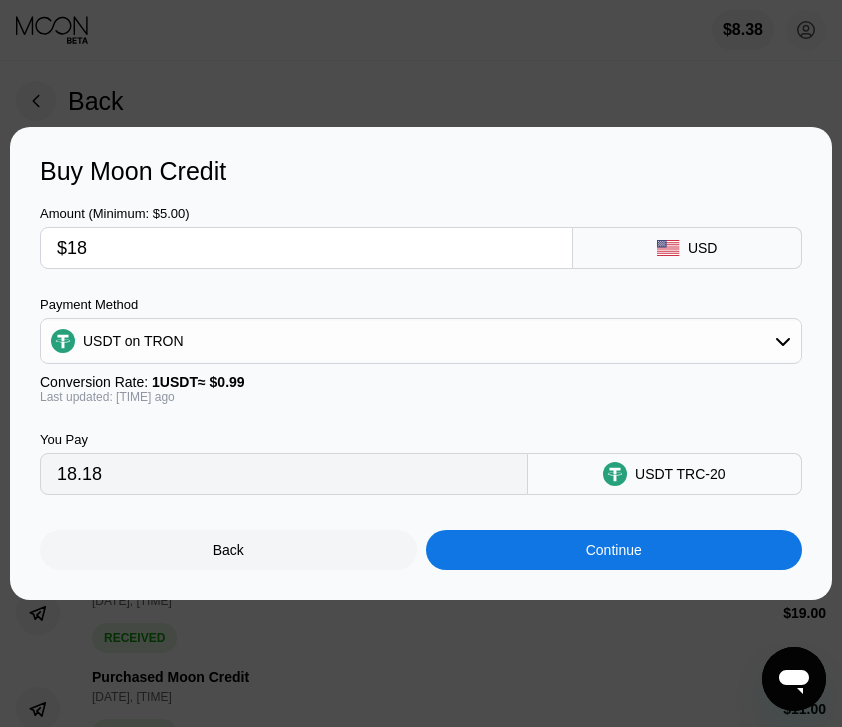 type on "$18" 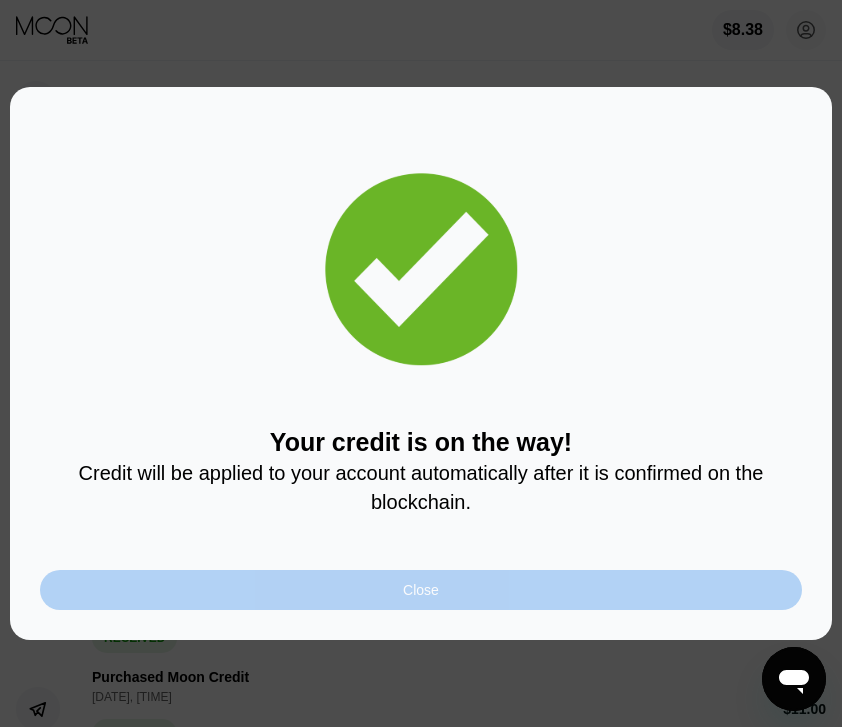 click on "Close" at bounding box center (421, 590) 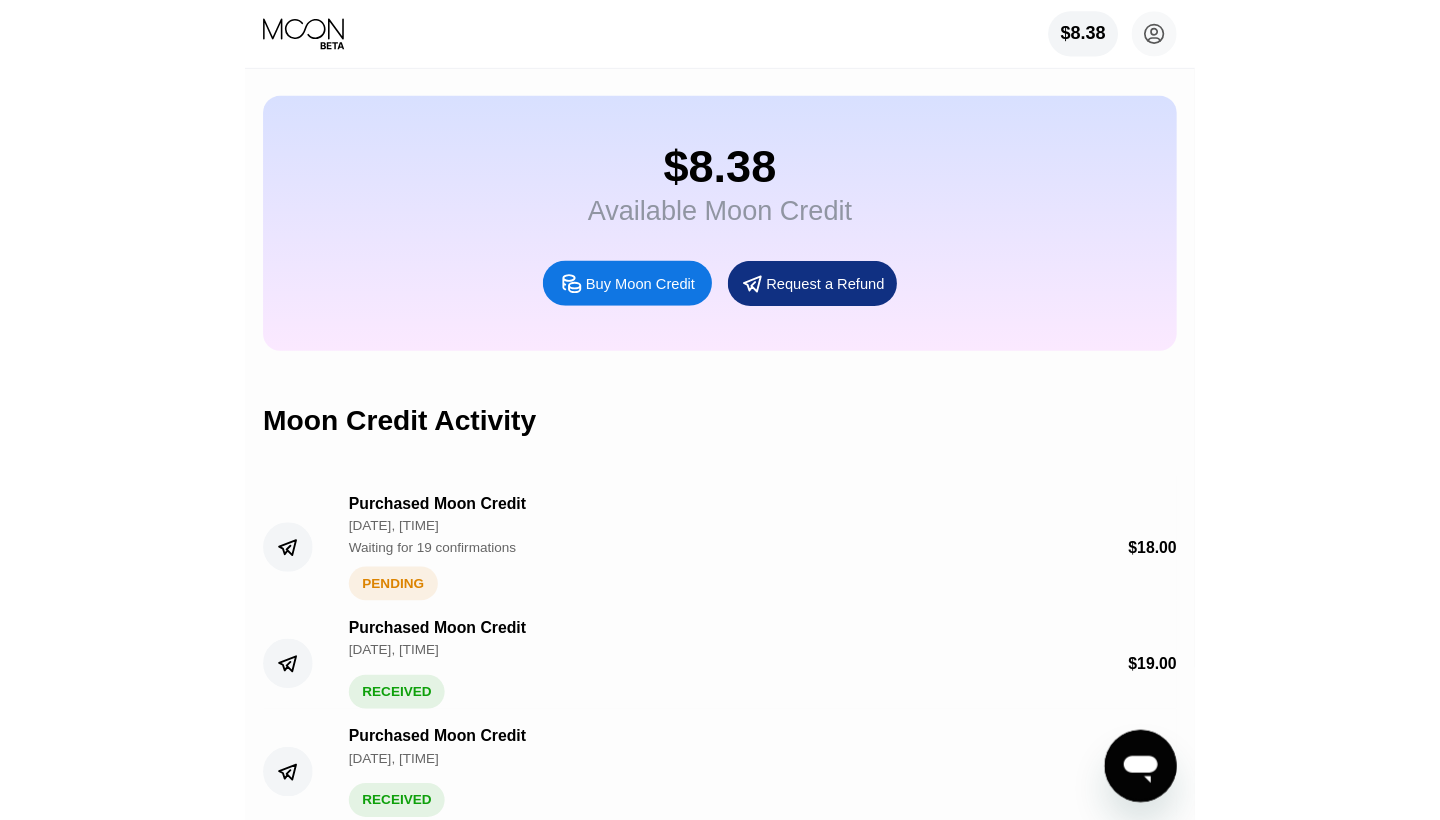 scroll, scrollTop: 138, scrollLeft: 0, axis: vertical 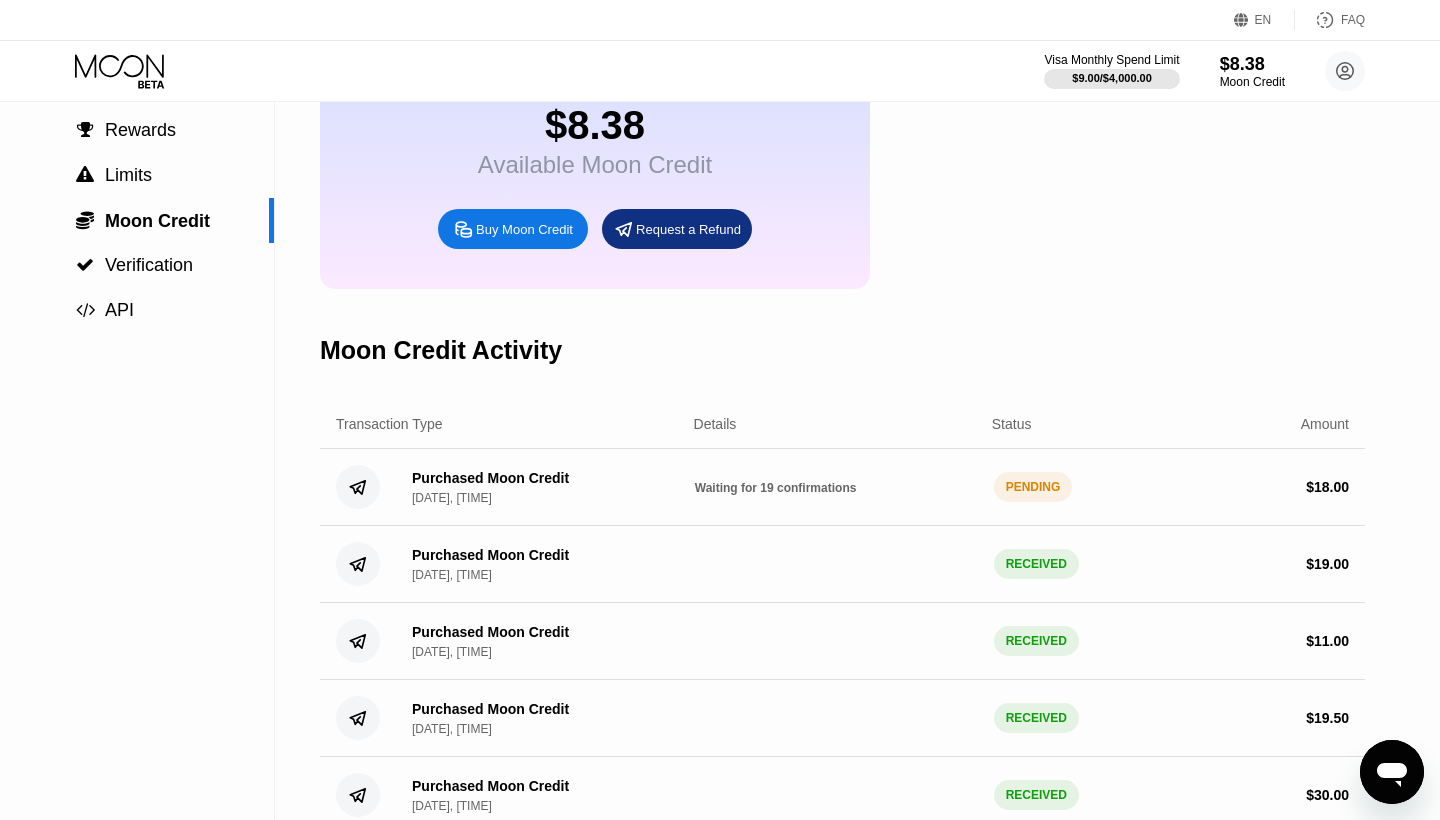click on "Waiting for 19 confirmations" at bounding box center [776, 488] 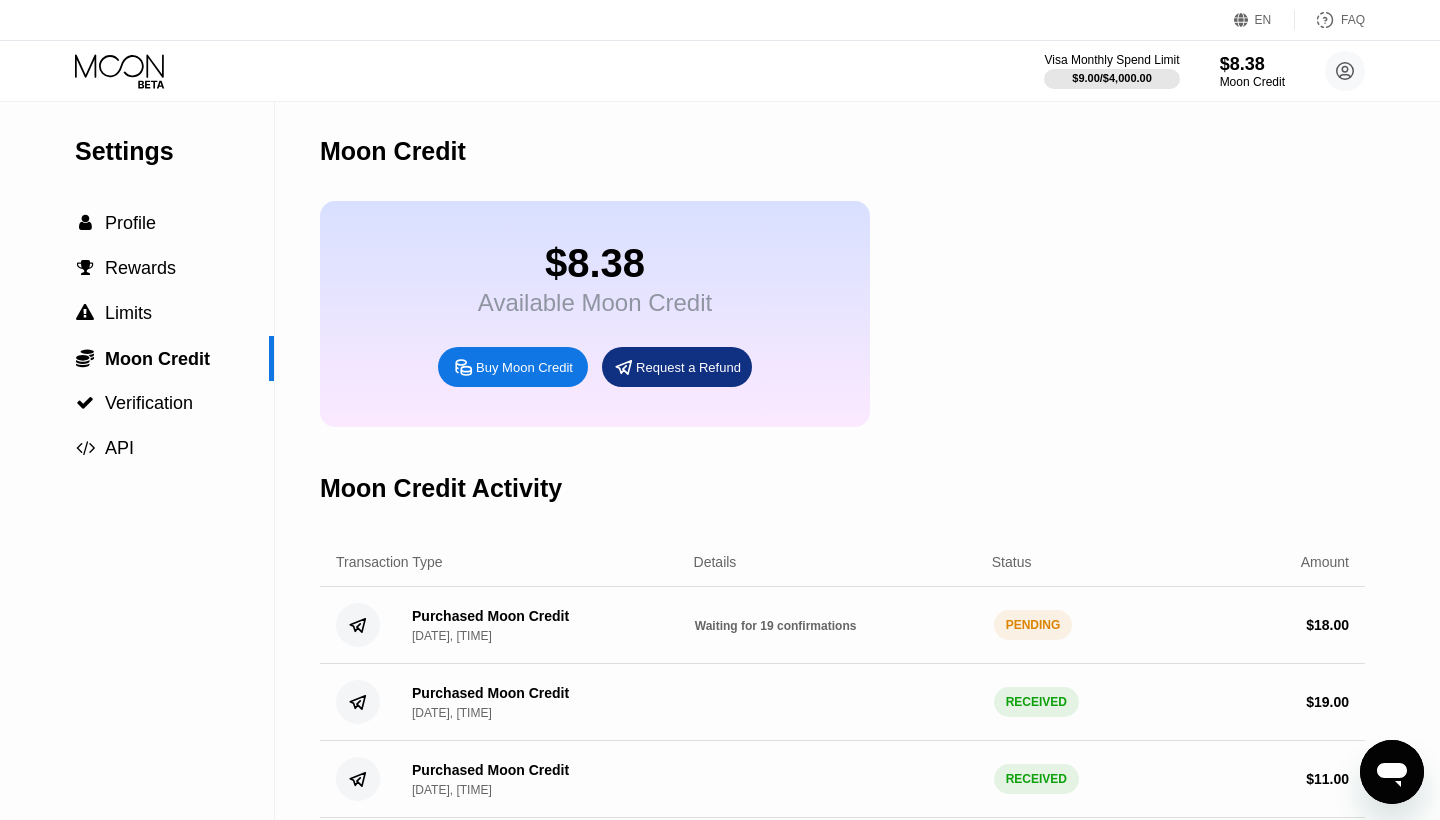 scroll, scrollTop: 0, scrollLeft: 0, axis: both 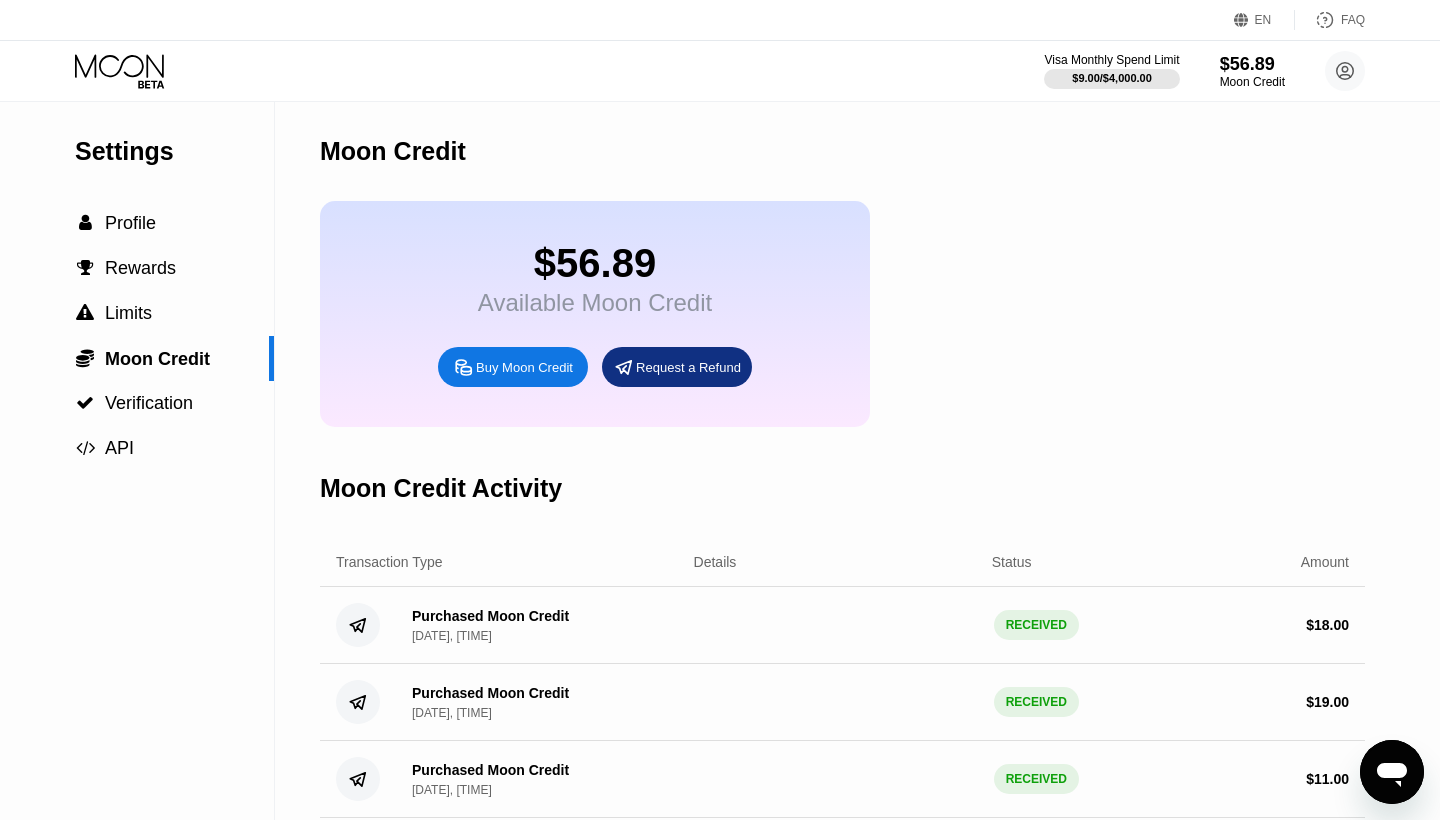 click 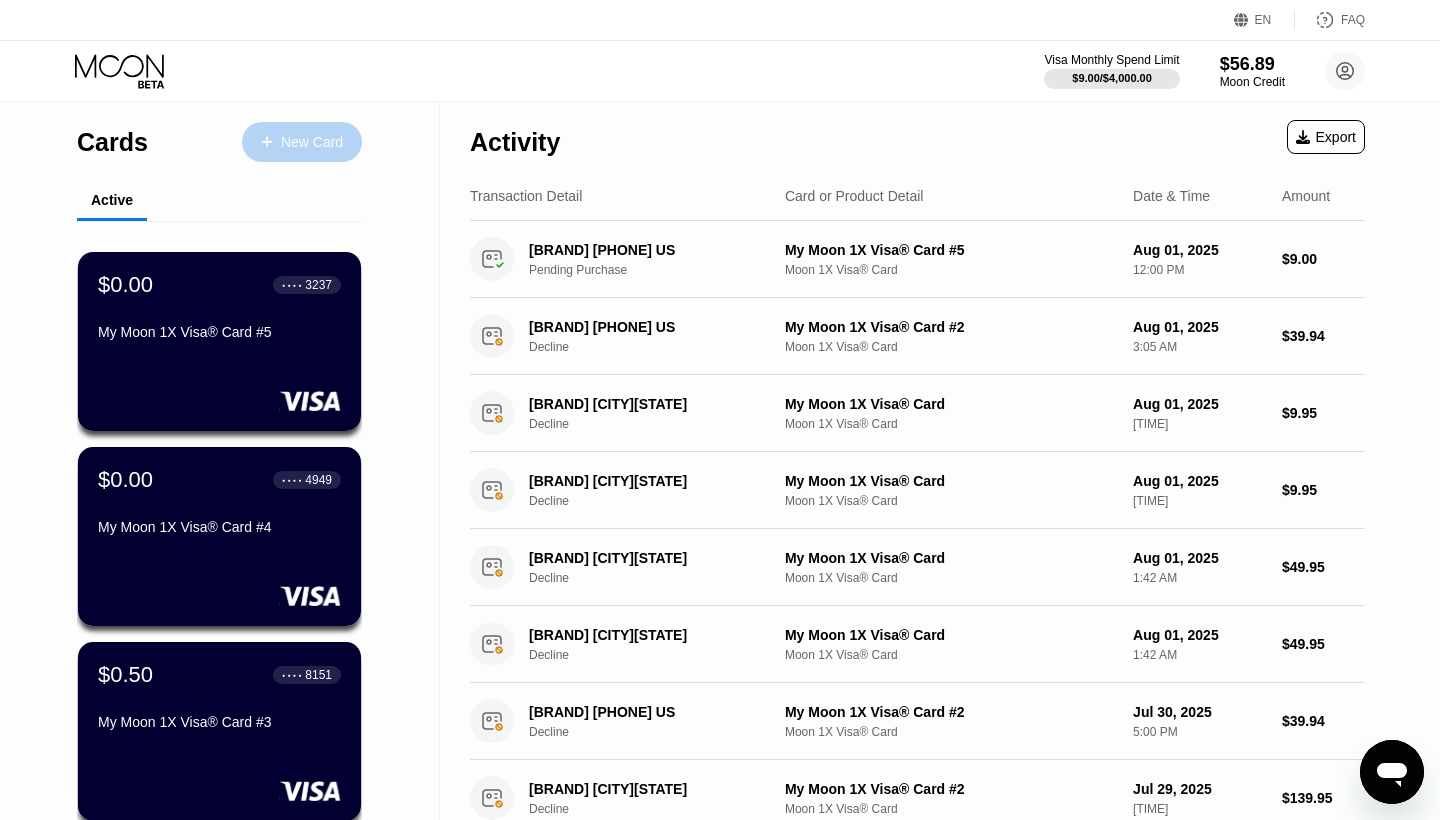 click on "New Card" at bounding box center [312, 142] 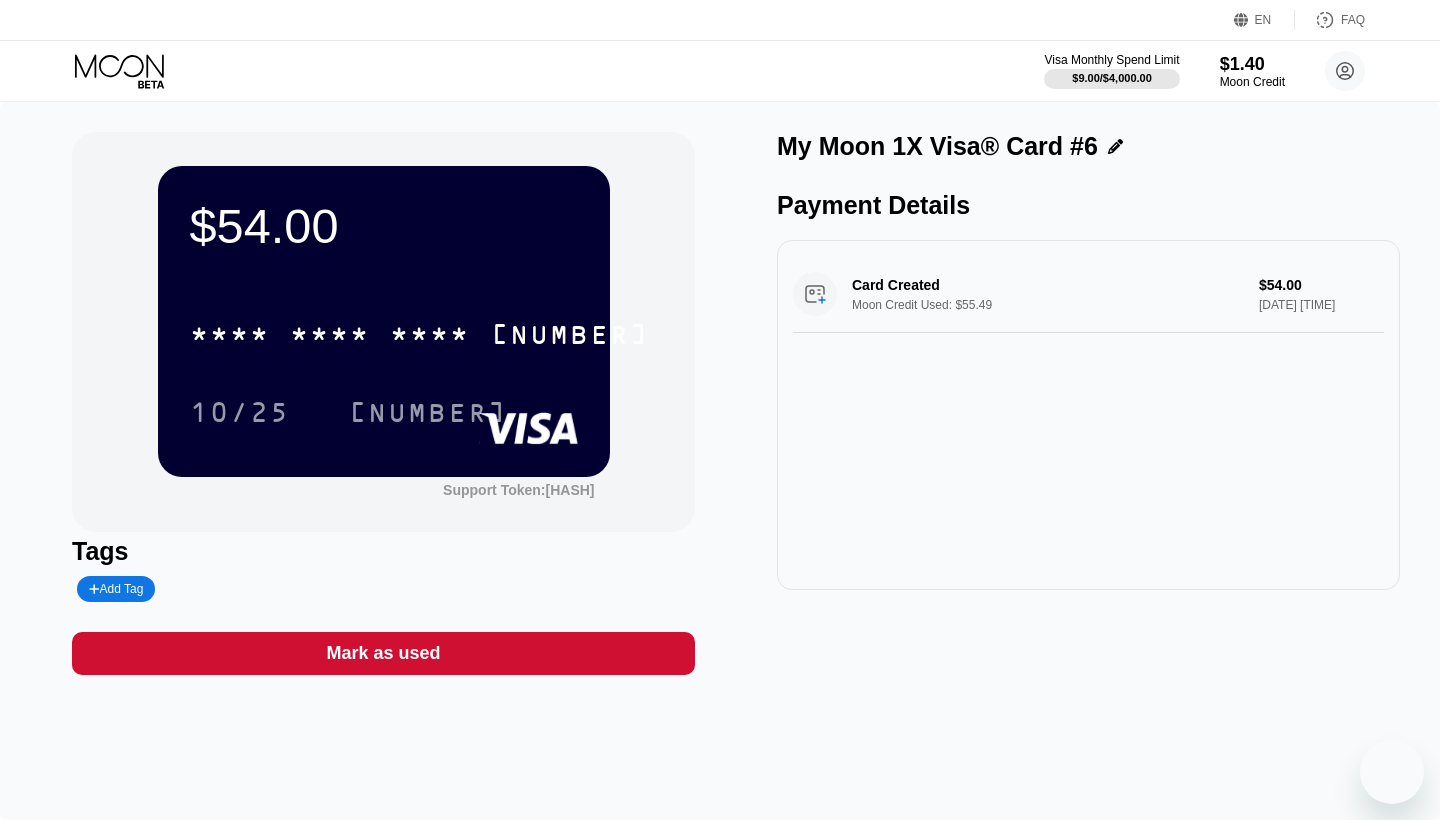 scroll, scrollTop: 0, scrollLeft: 0, axis: both 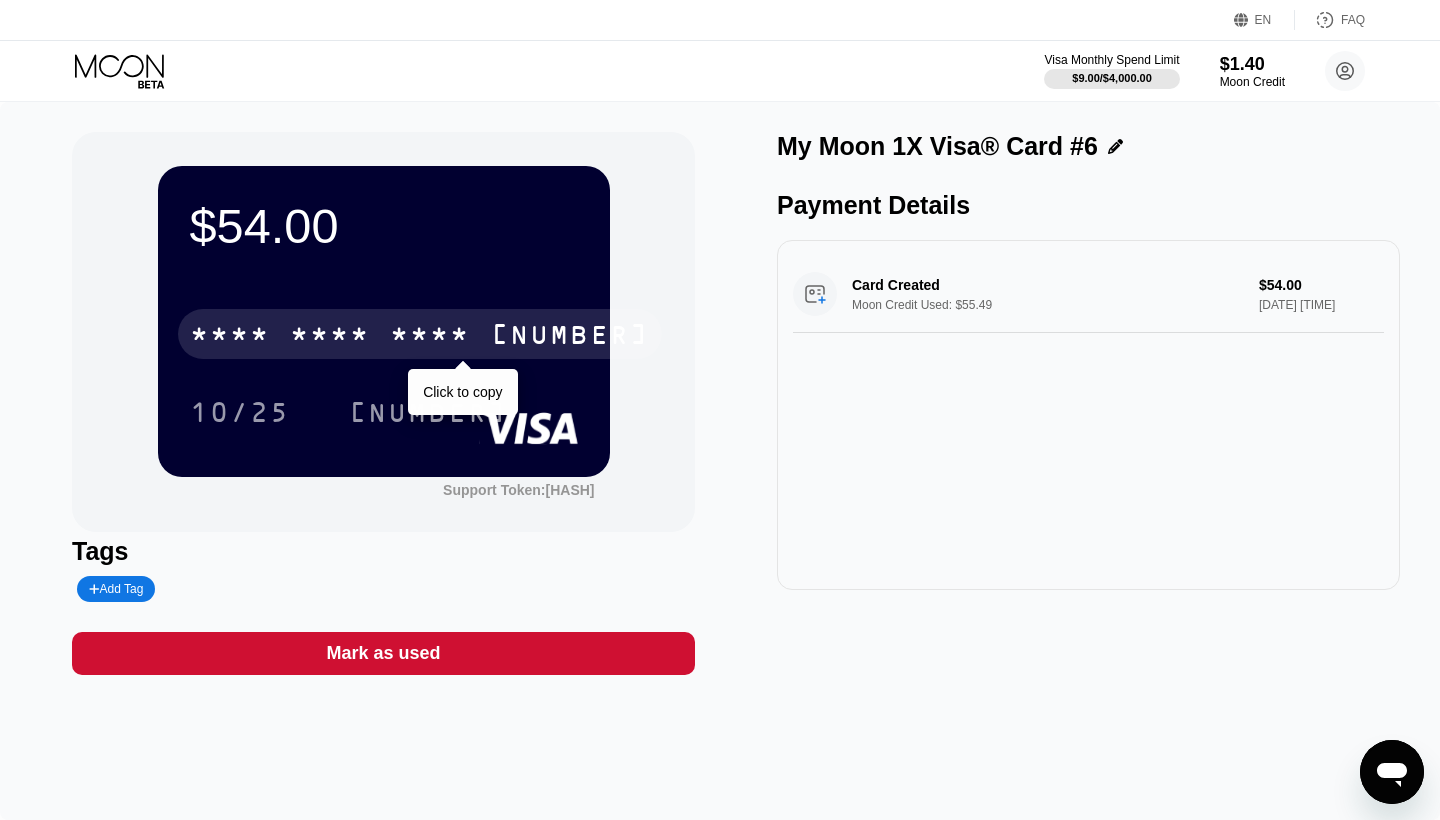 click on "* * * *" at bounding box center (430, 337) 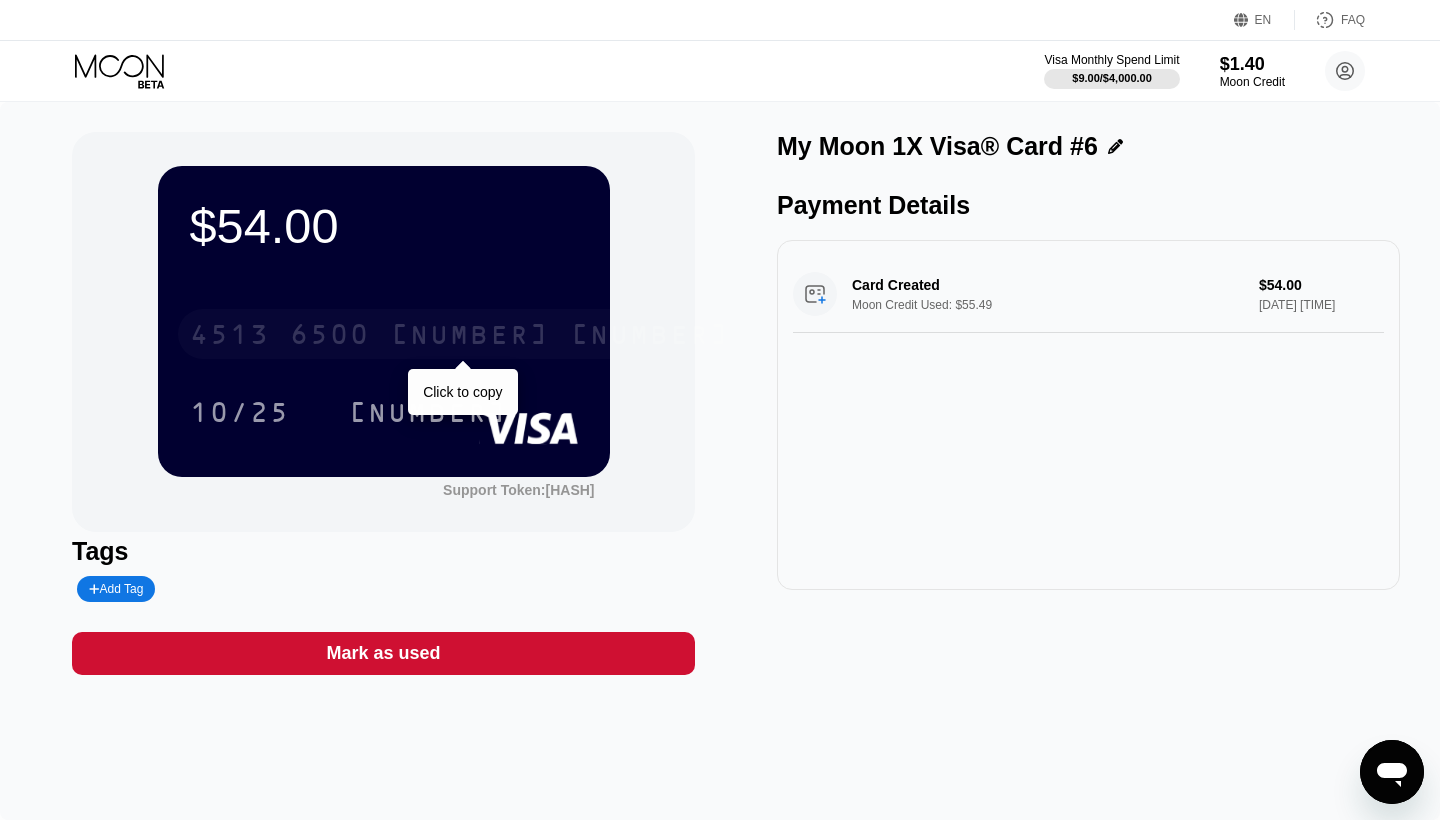 click on "[NUMBER]" at bounding box center [470, 337] 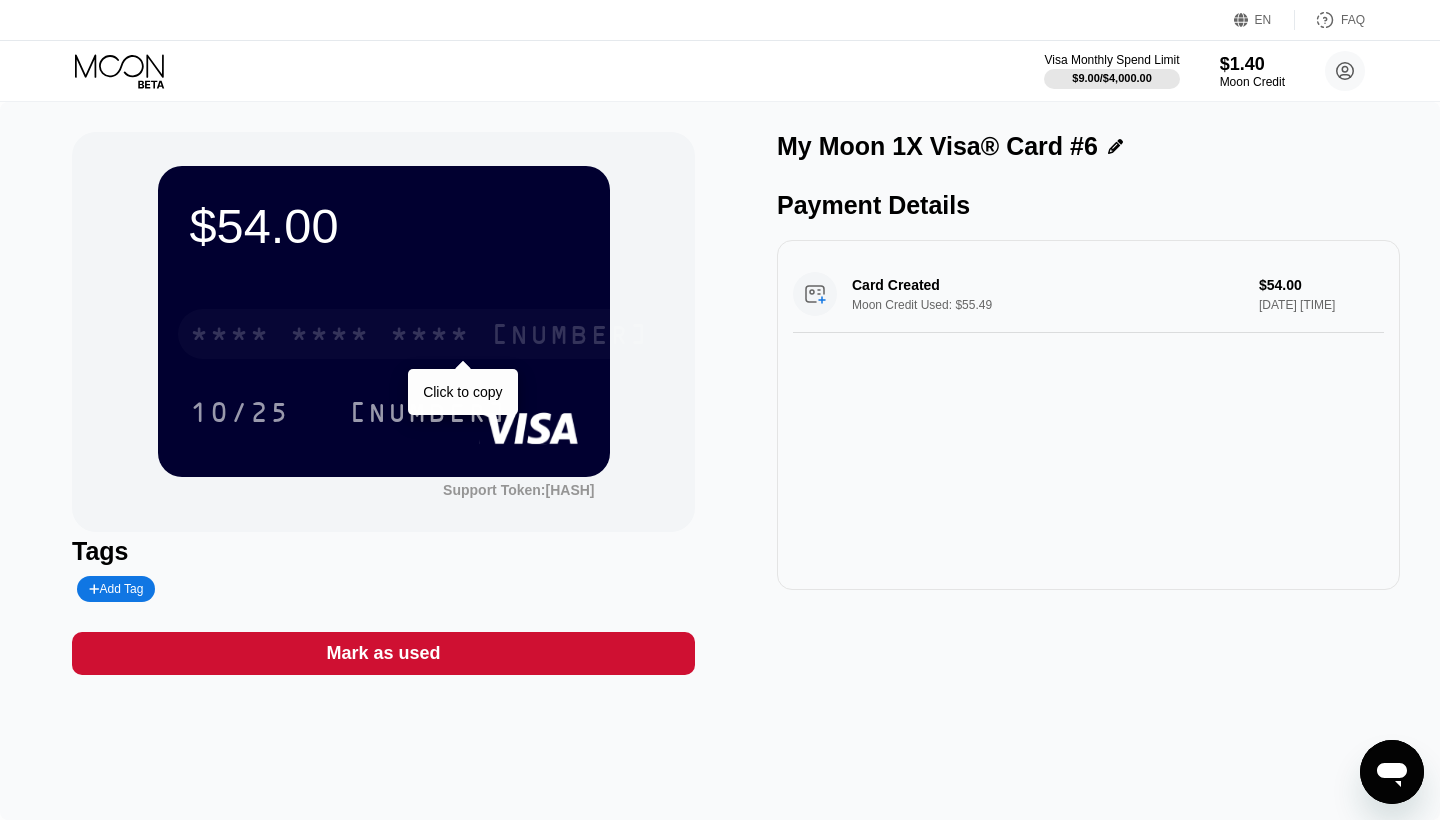 click on "* * * *" at bounding box center [430, 337] 